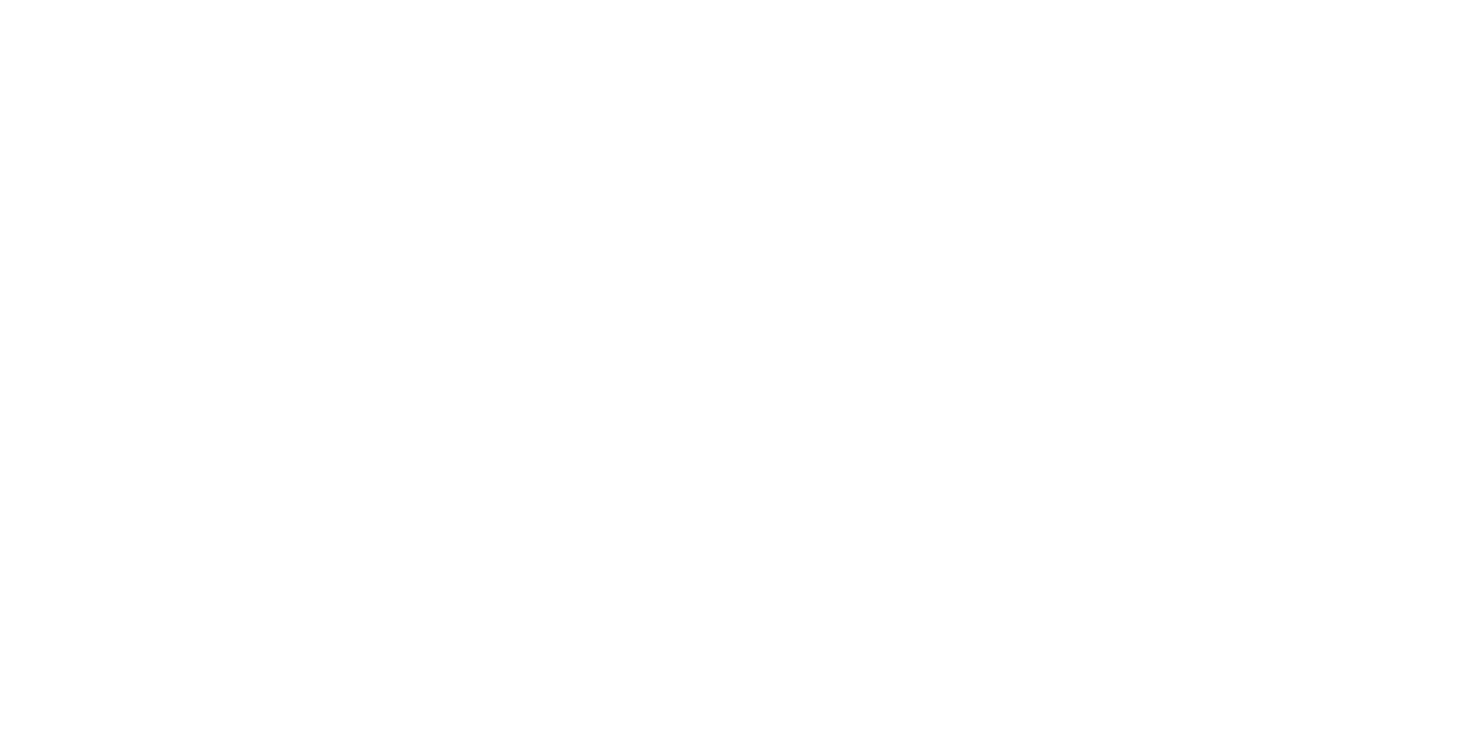 scroll, scrollTop: 0, scrollLeft: 0, axis: both 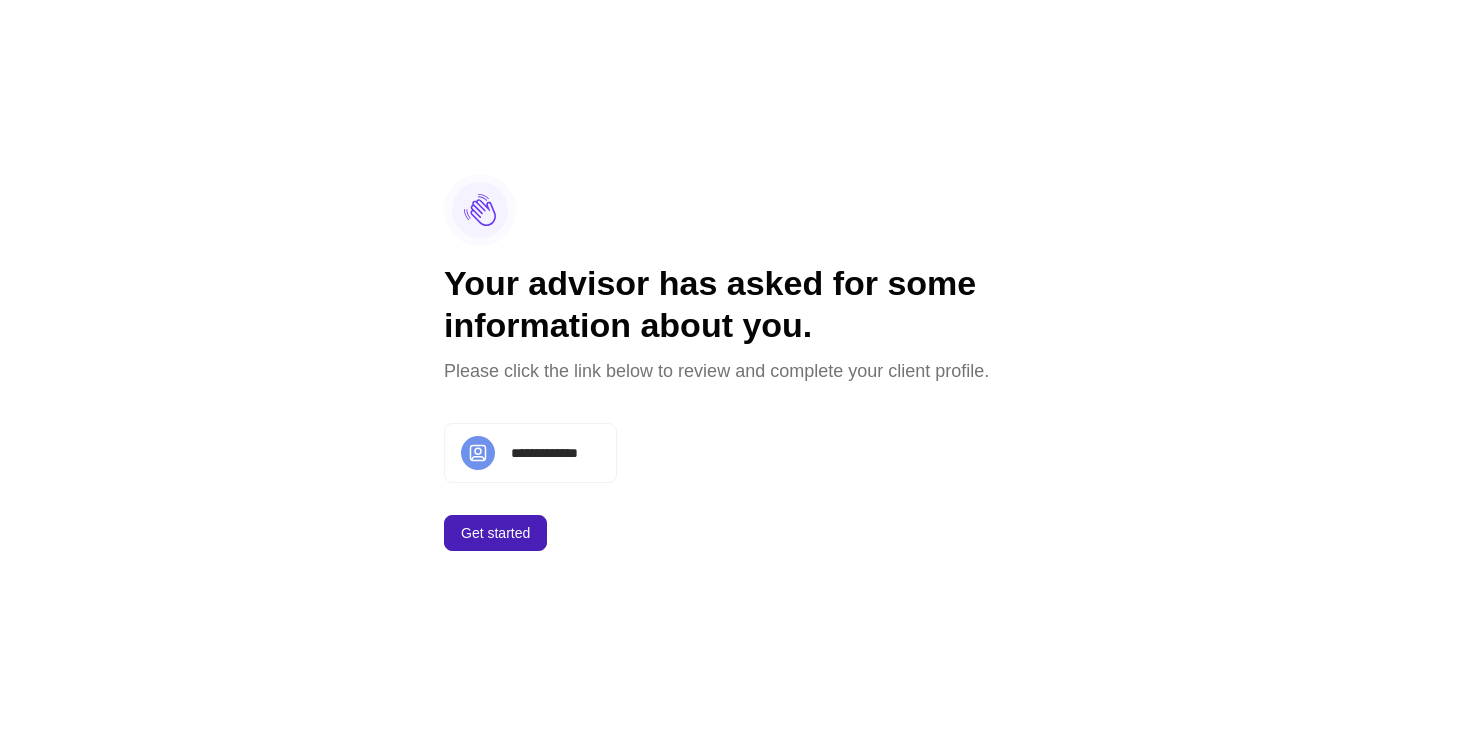 click on "Get started" at bounding box center (495, 533) 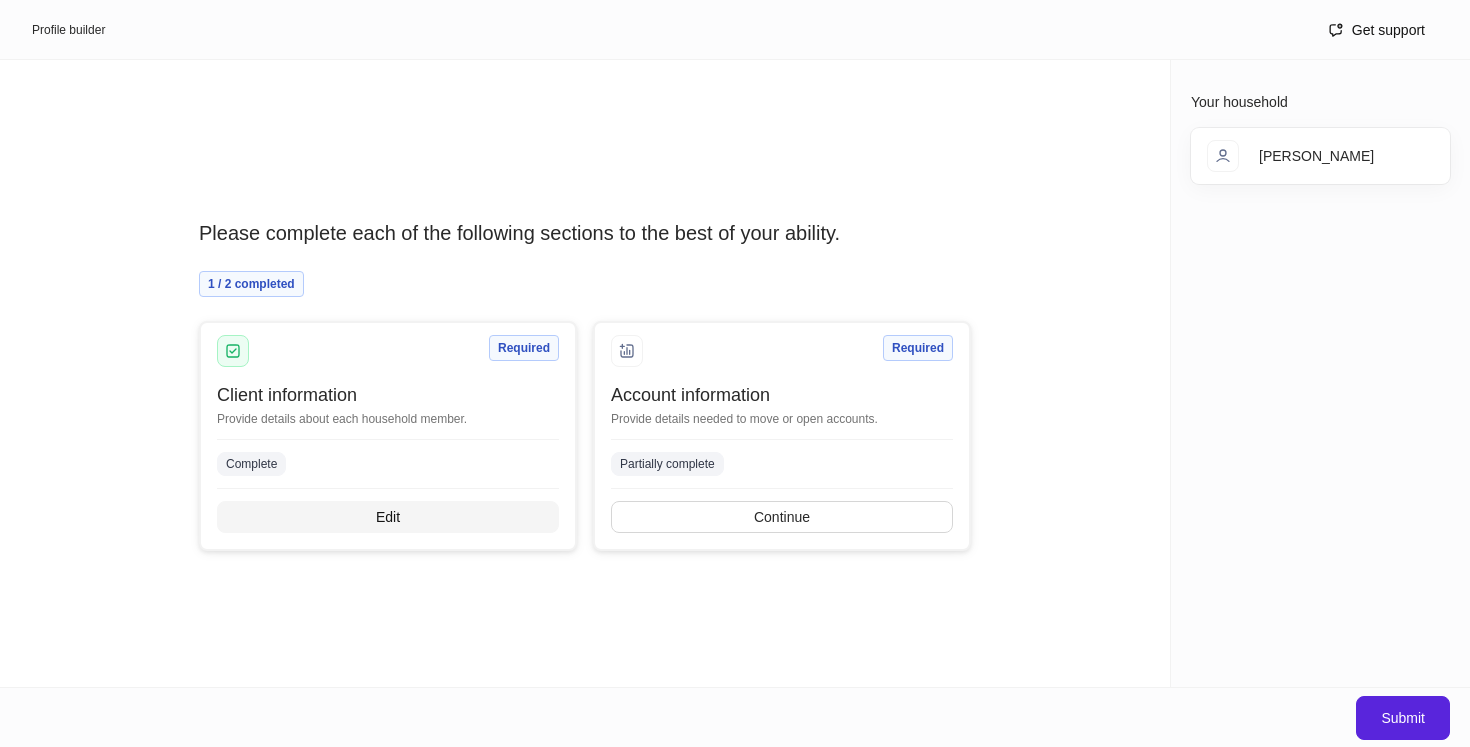 click on "Edit" at bounding box center [388, 517] 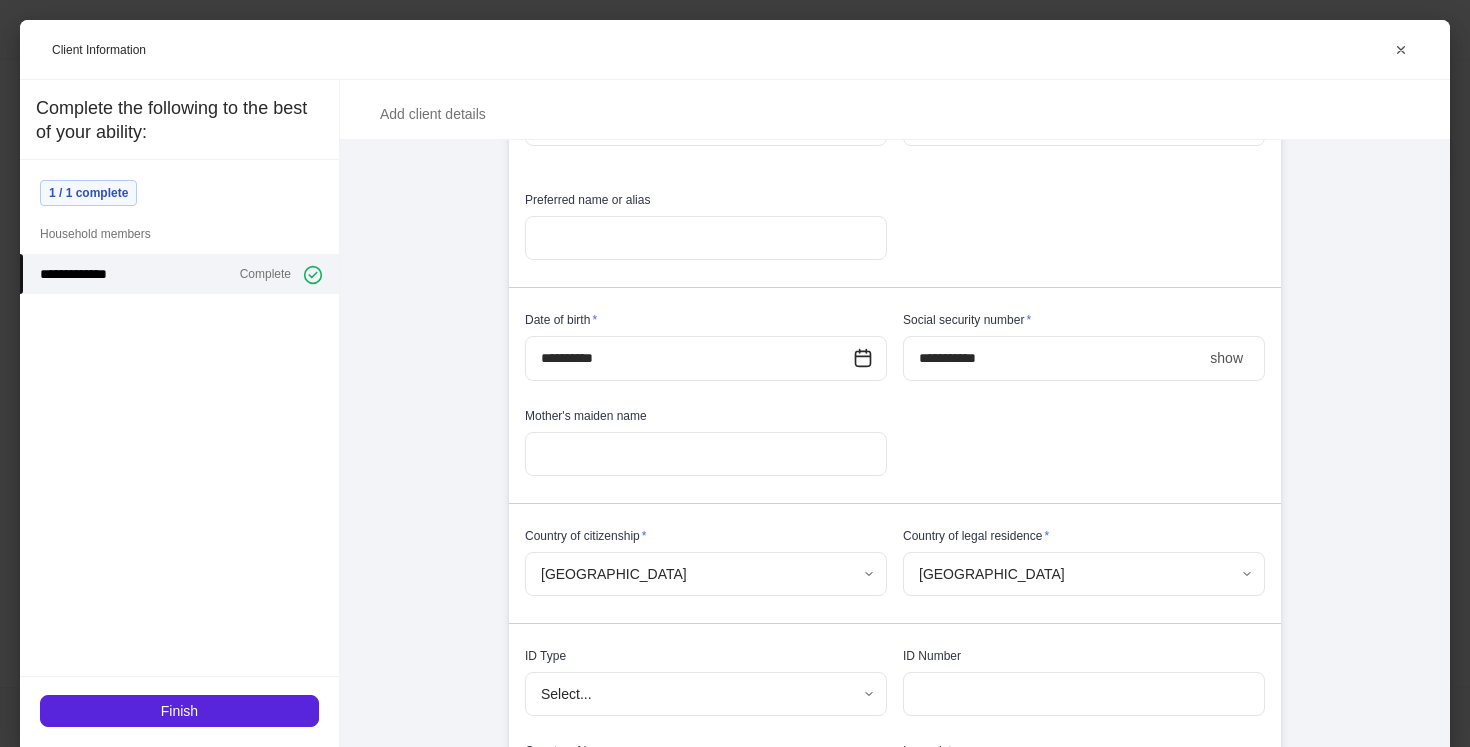 scroll, scrollTop: 343, scrollLeft: 0, axis: vertical 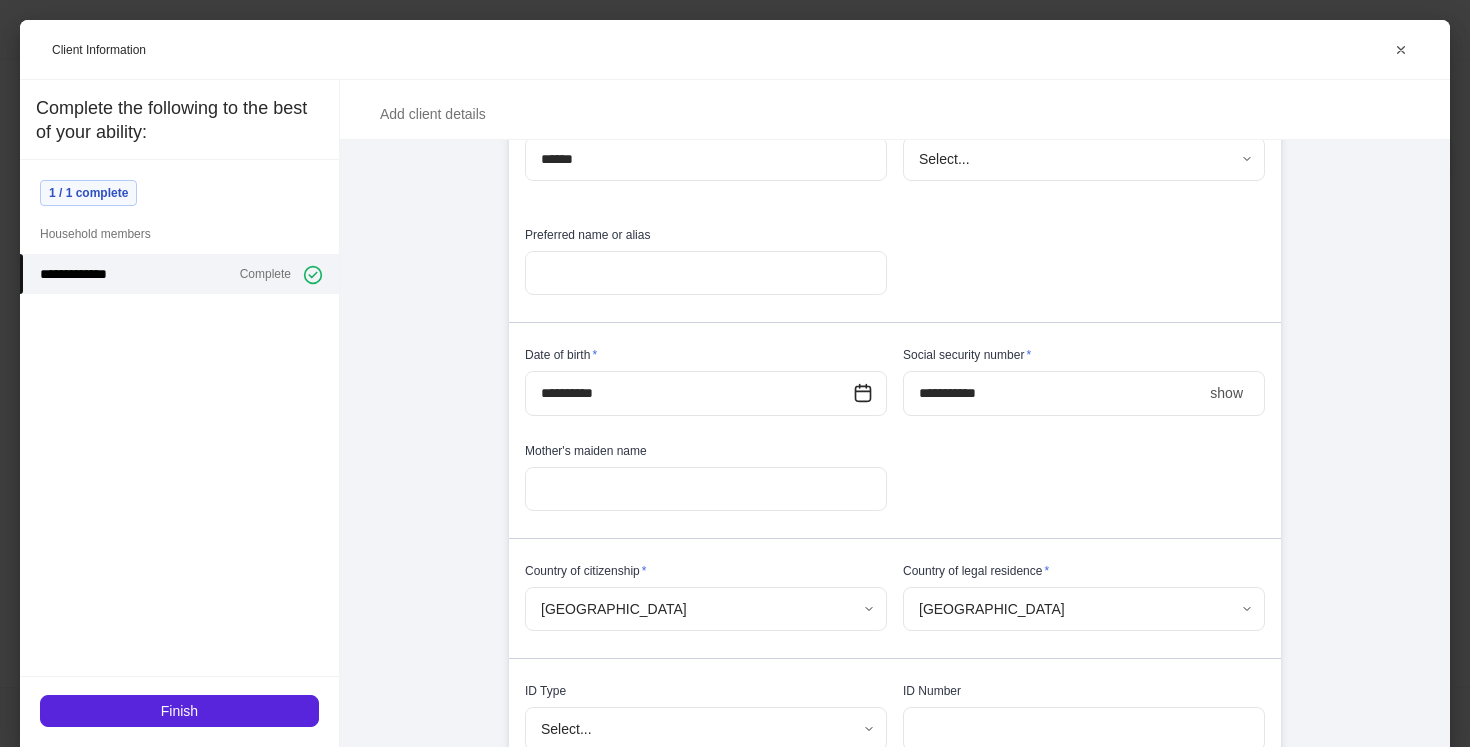 click 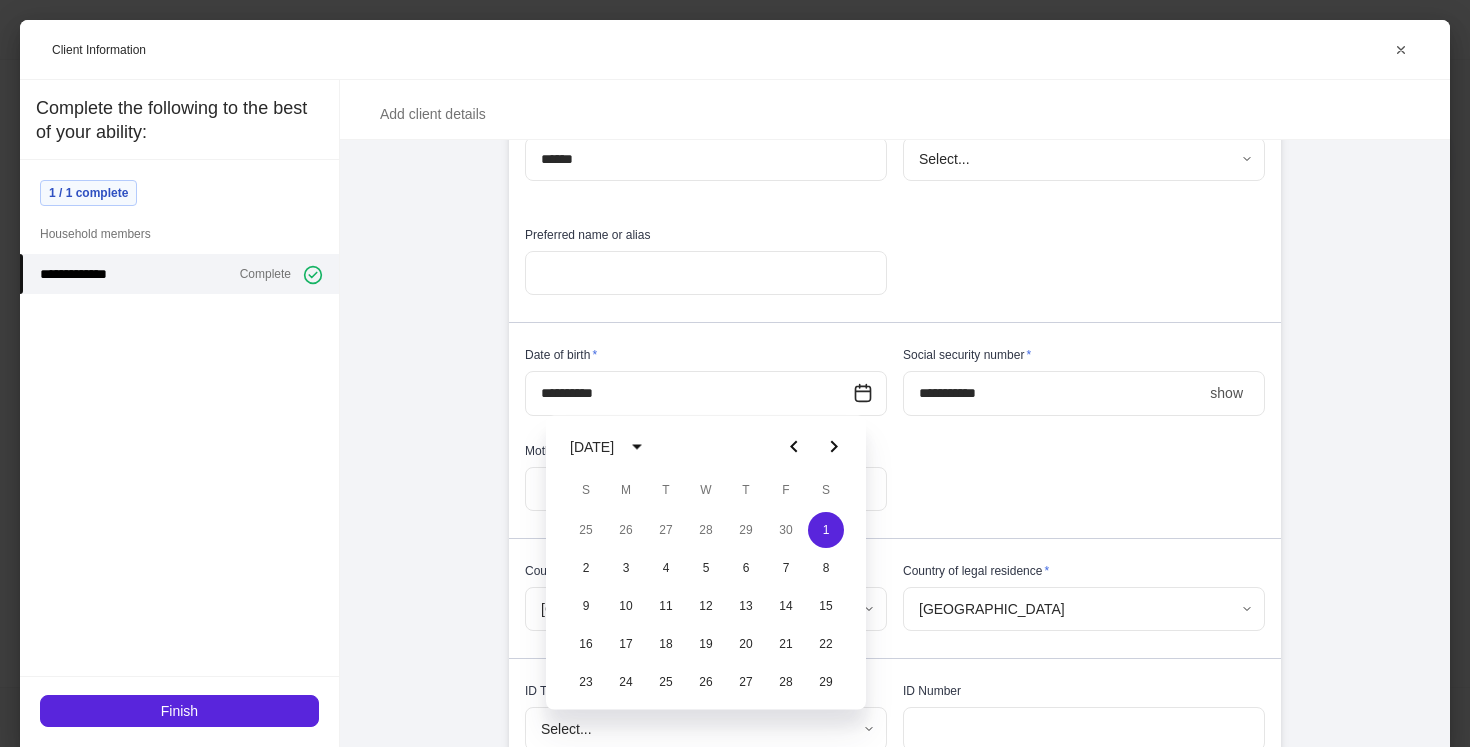 click 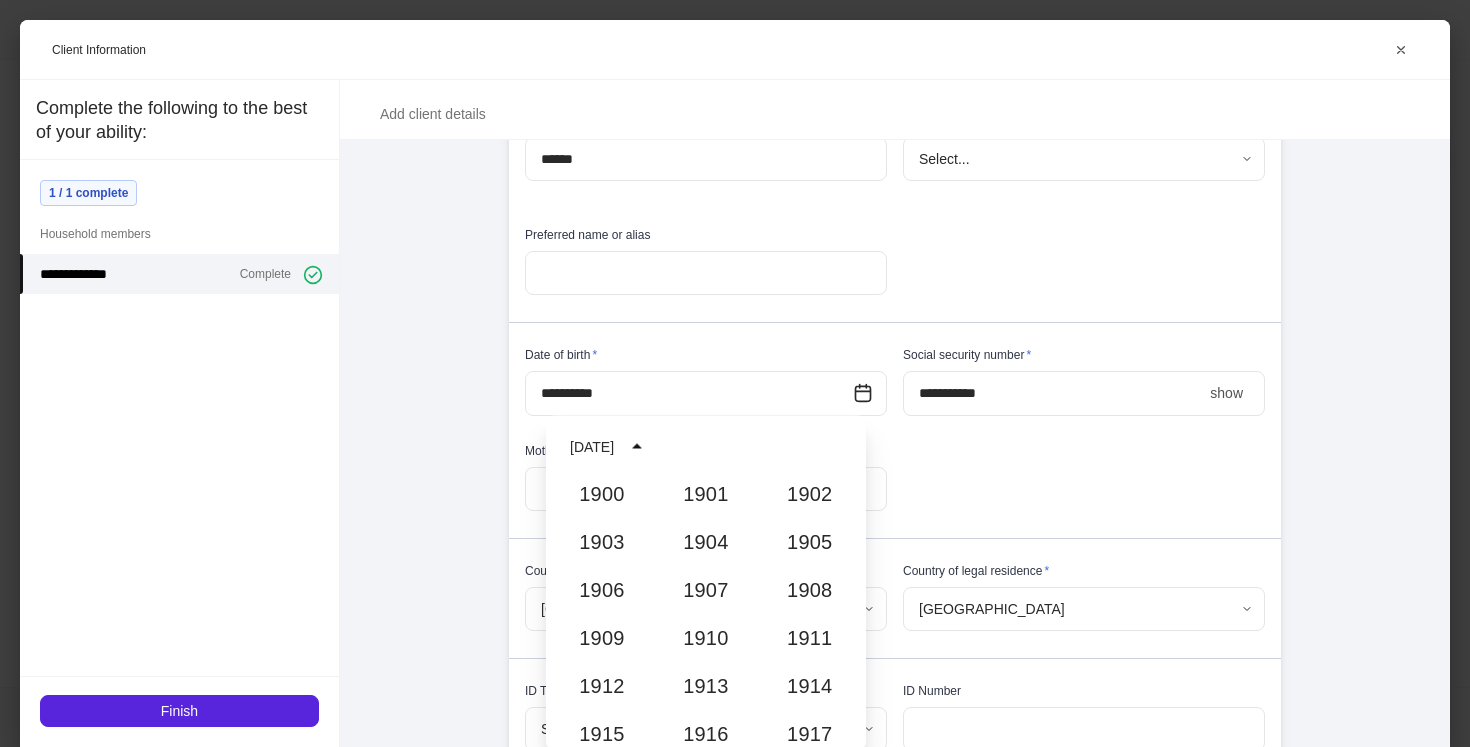scroll, scrollTop: 1564, scrollLeft: 0, axis: vertical 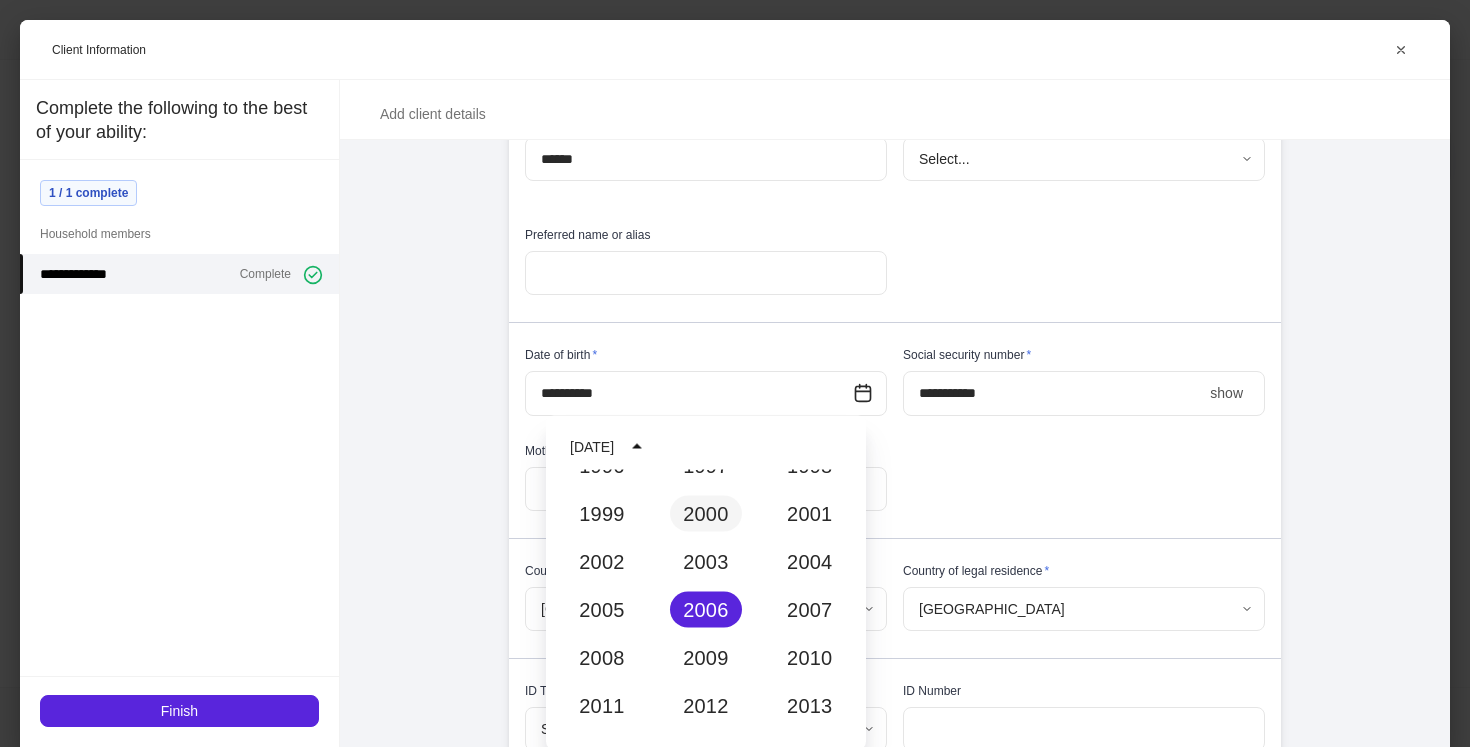 click on "2000" at bounding box center (706, 514) 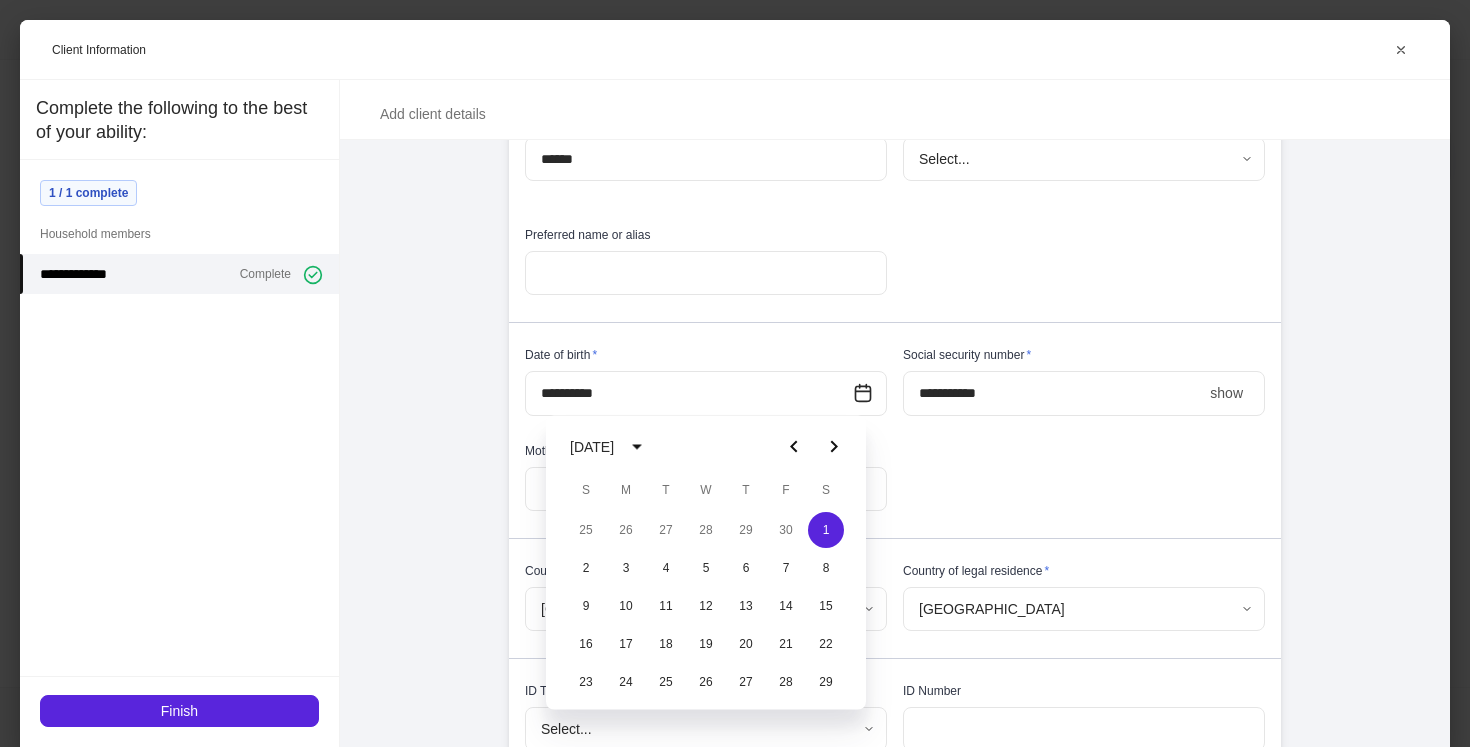 click on "**********" at bounding box center [895, 1153] 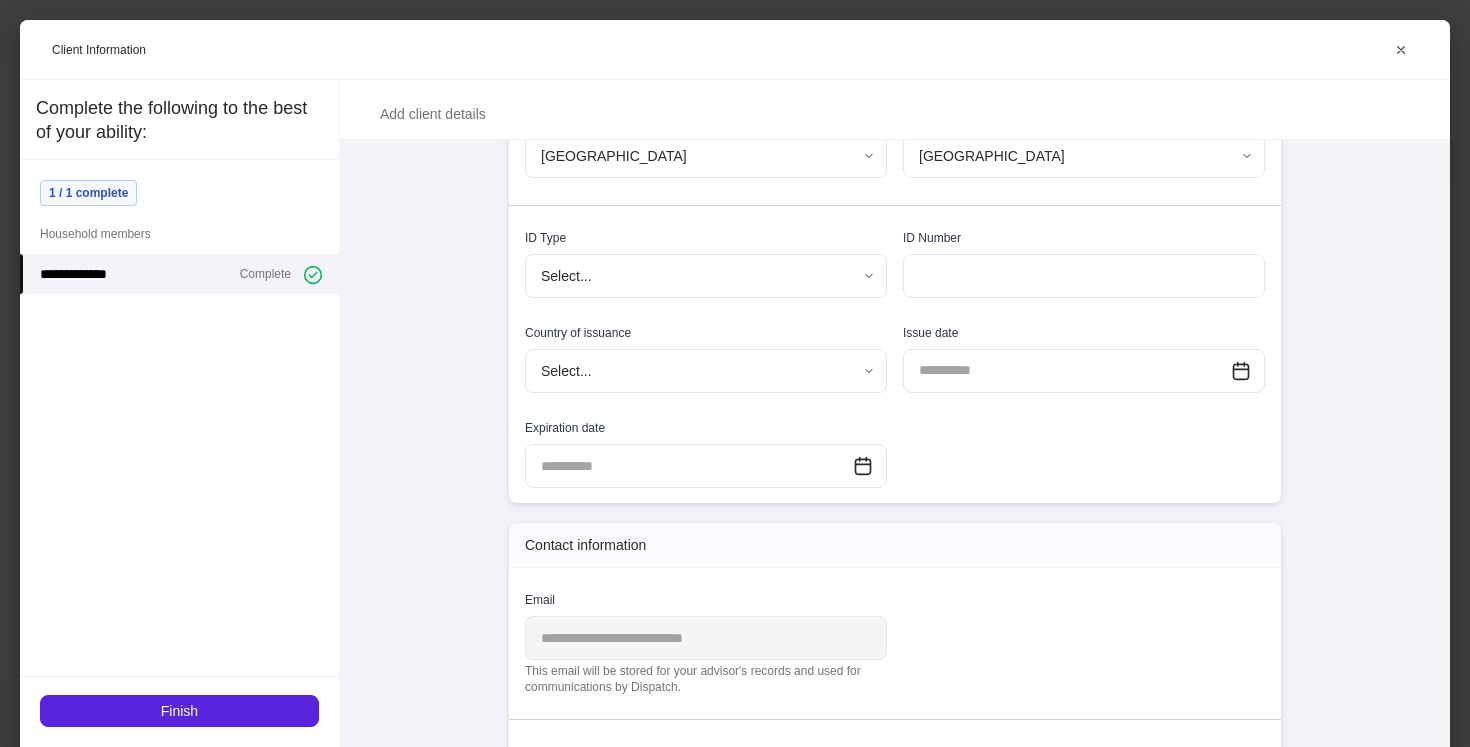 scroll, scrollTop: 797, scrollLeft: 0, axis: vertical 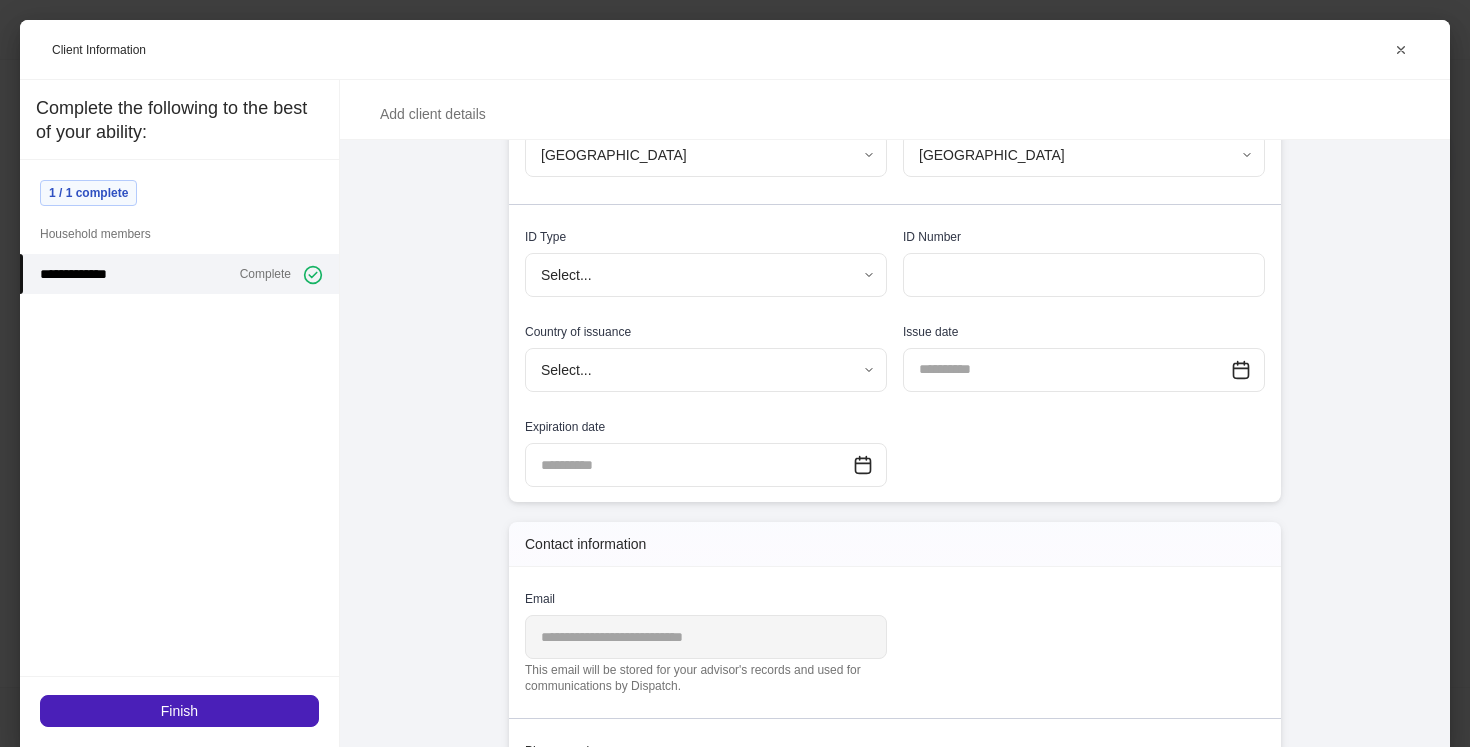 click on "Finish" at bounding box center [179, 711] 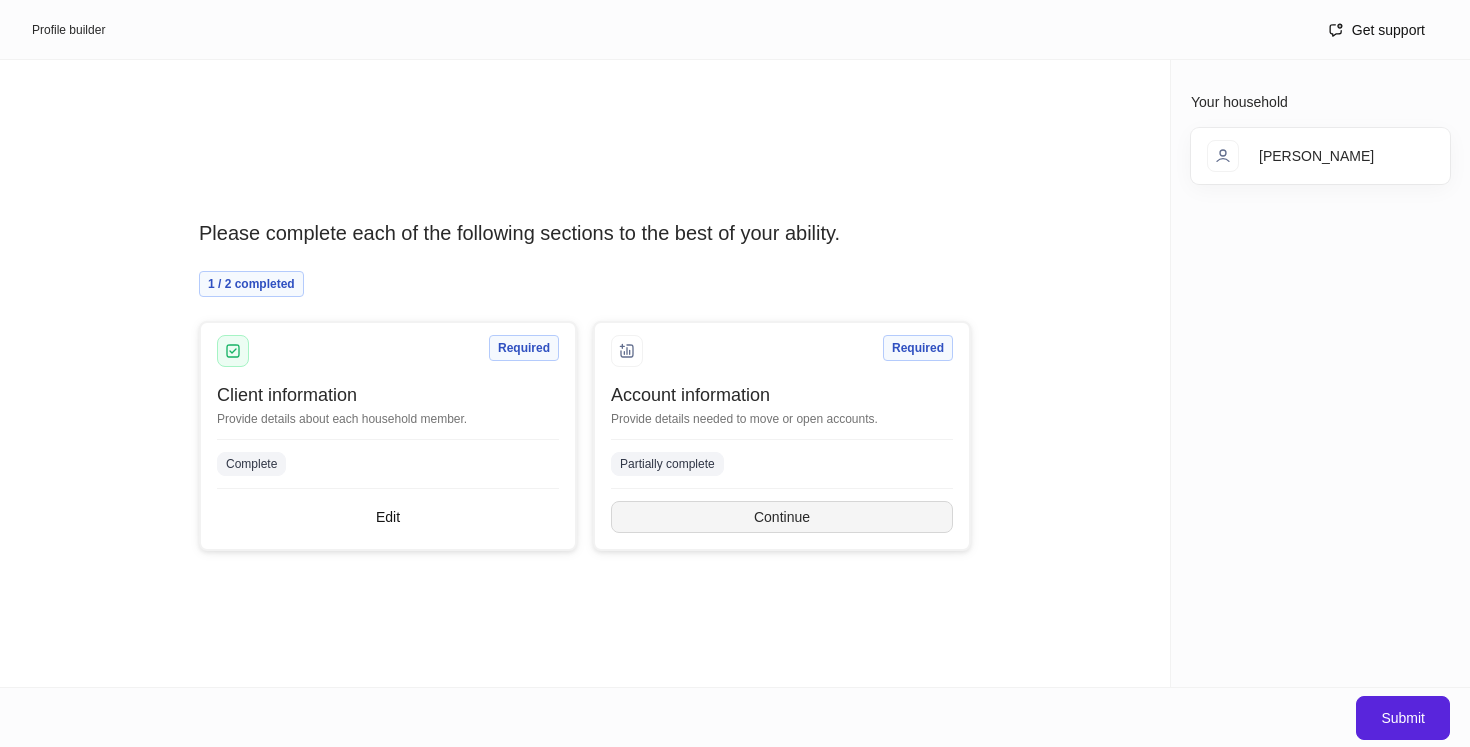 click on "Continue" at bounding box center [782, 517] 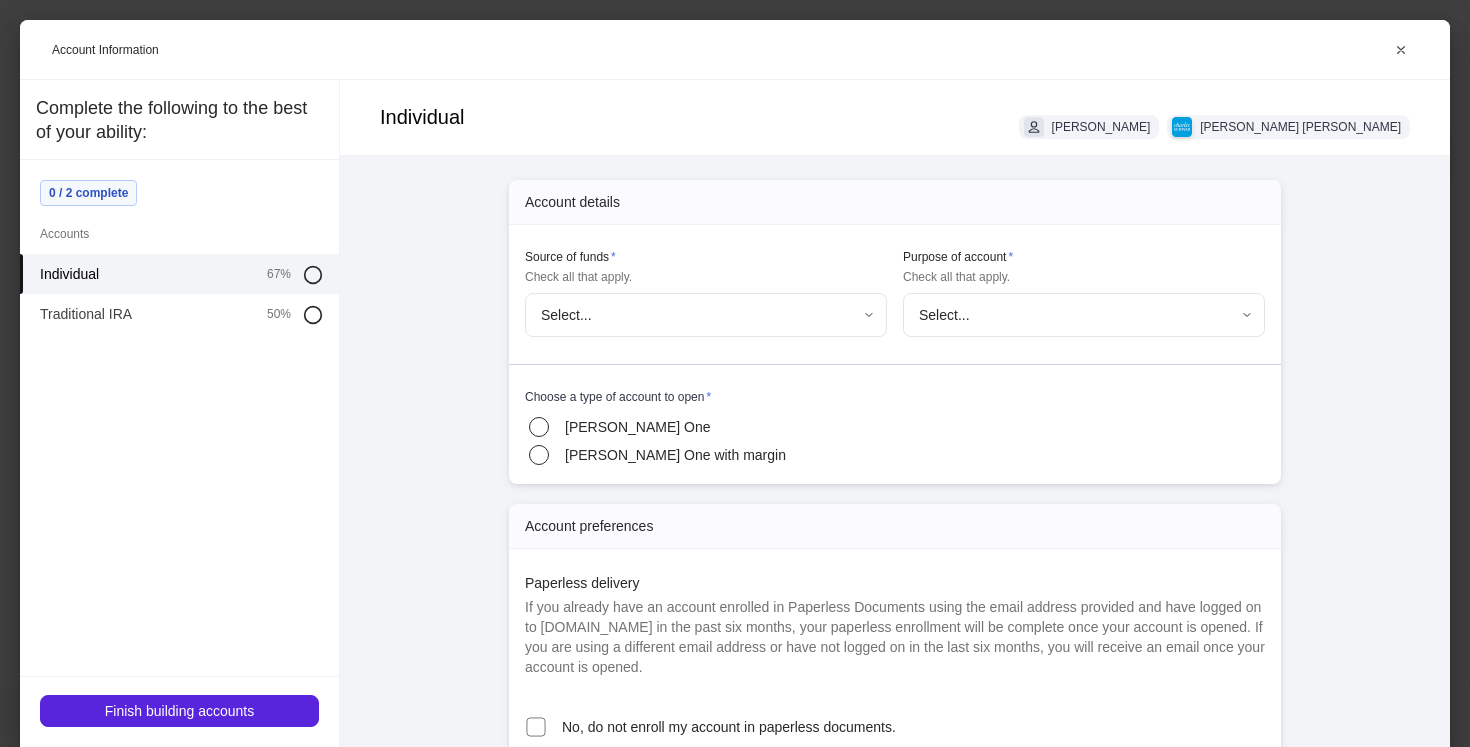 click on "Profile builder Get support Please complete each of the following sections to the best of your ability. 1 / 2 completed Required Client information Provide details about each household member. Complete Edit Required Account information Provide details needed to move or open accounts. Partially complete Continue Your household [PERSON_NAME] Submit
Account Information Individual Lyndsy [PERSON_NAME] [PERSON_NAME] Account details Source of funds * Check all that apply. Select... ​ Purpose of account * Check all that apply. Select... ​ Choose a type of account to open * [PERSON_NAME] One [PERSON_NAME] One with margin Account preferences Paperless delivery   No, do not enroll my account in paperless documents. Mobile phone number for paperless delivery * ​ Checking and debit Checking preferences * Choose if you'd like to be sent checks and/or a debit card to withdraw from this account. View  more Do not order Order checks only Order checks and a debit card Communication preferences * Account holder * None * *" at bounding box center [735, 373] 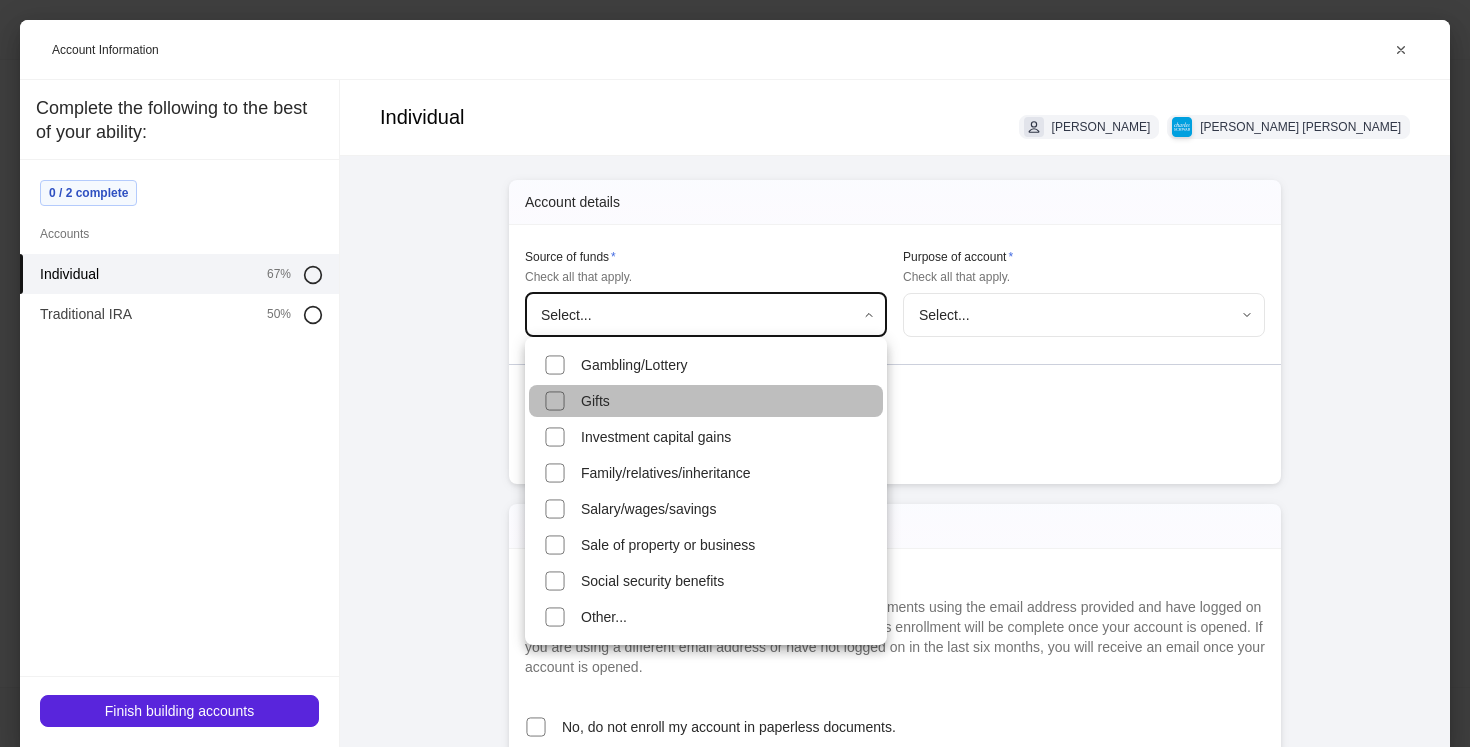 click on "Gifts" at bounding box center [706, 401] 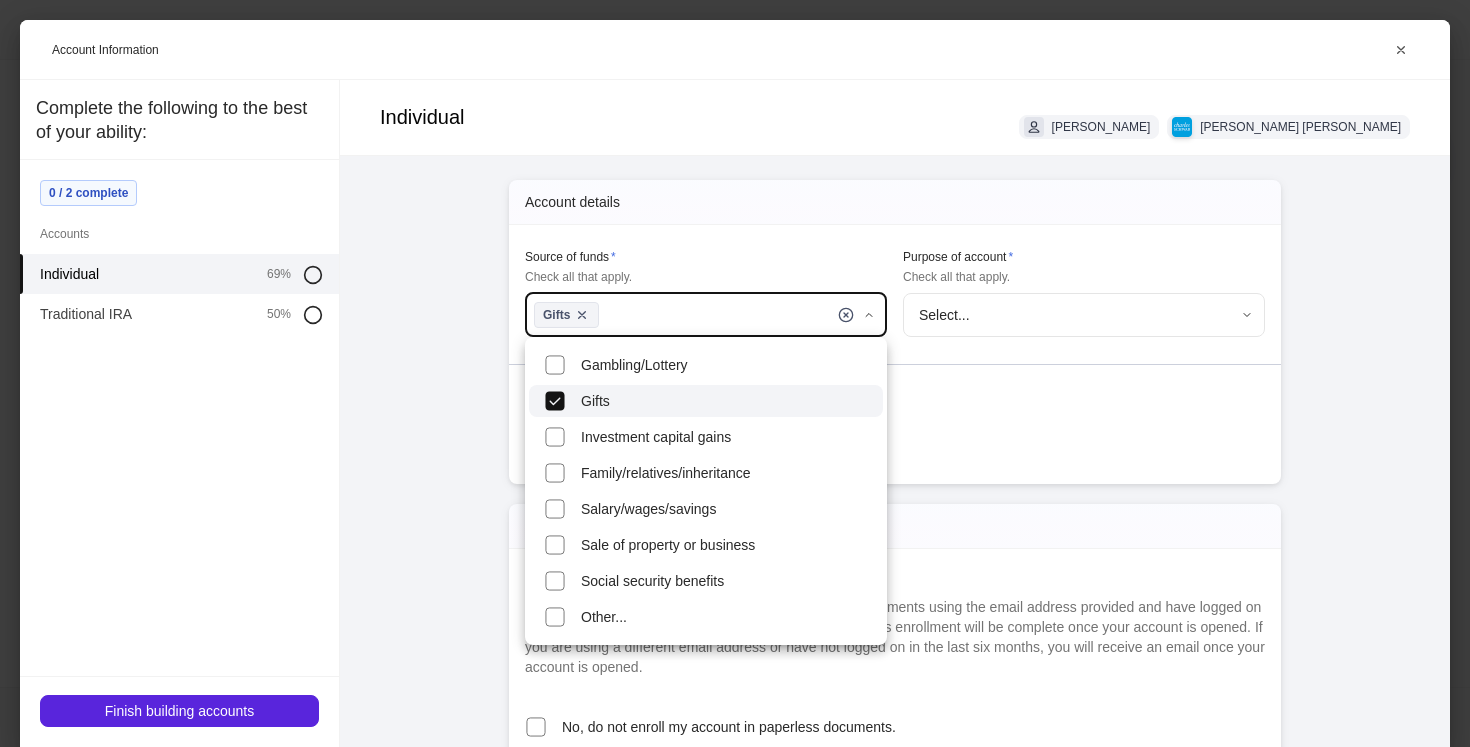 click at bounding box center [735, 373] 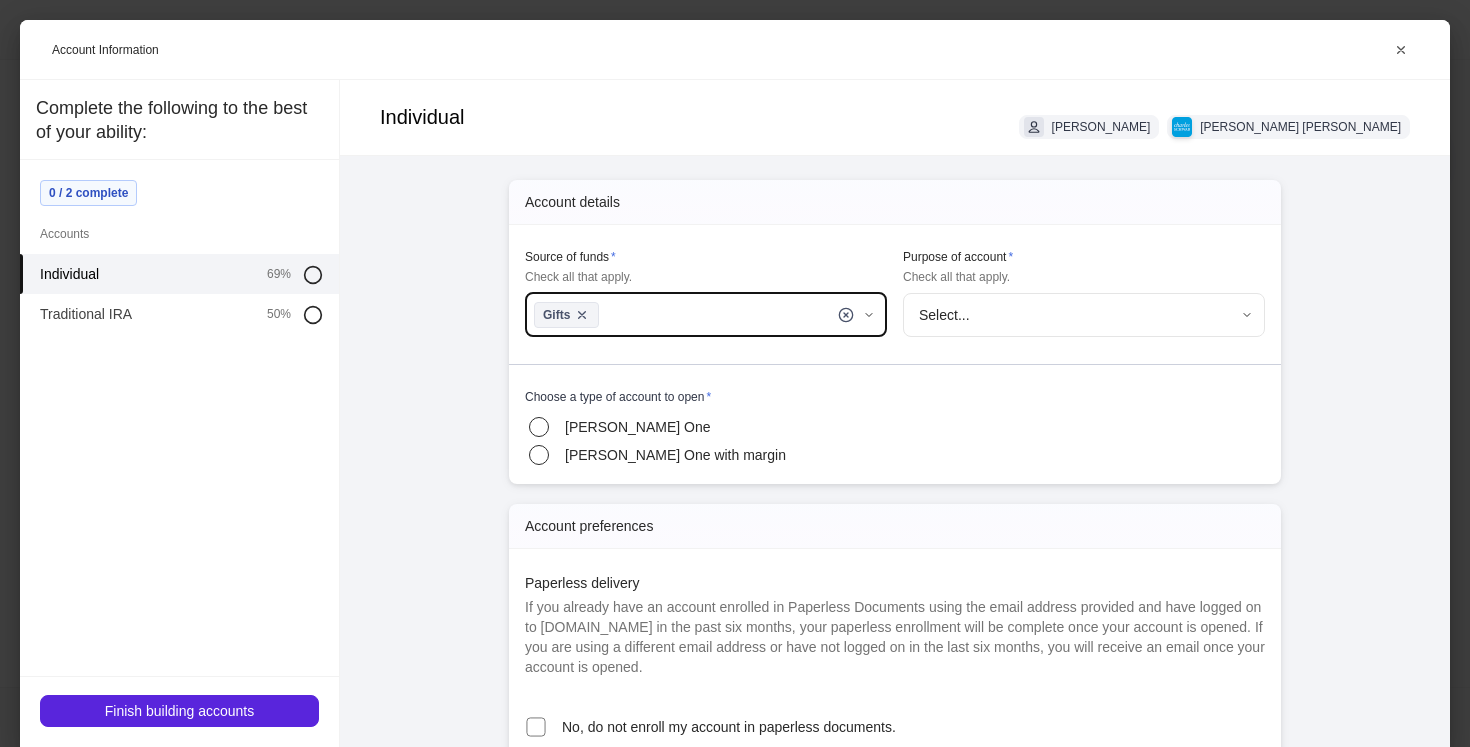 click on "Profile builder Get support Please complete each of the following sections to the best of your ability. 1 / 2 completed Required Client information Provide details about each household member. Complete Edit Required Account information Provide details needed to move or open accounts. Partially complete Continue Your household [PERSON_NAME] Submit
Account Information Individual Lyndsy [PERSON_NAME] [PERSON_NAME] Account details Source of funds * Check all that apply. Gifts ***** ​ Purpose of account * Check all that apply. Select... ​ Choose a type of account to open * [PERSON_NAME] One [PERSON_NAME] One with margin Account preferences Paperless delivery   No, do not enroll my account in paperless documents. Mobile phone number for paperless delivery * ​ Checking and debit Checking preferences * Choose if you'd like to be sent checks and/or a debit card to withdraw from this account. View  more Do not order Order checks only Order checks and a debit card Communication preferences * Account holder * None *" at bounding box center [735, 373] 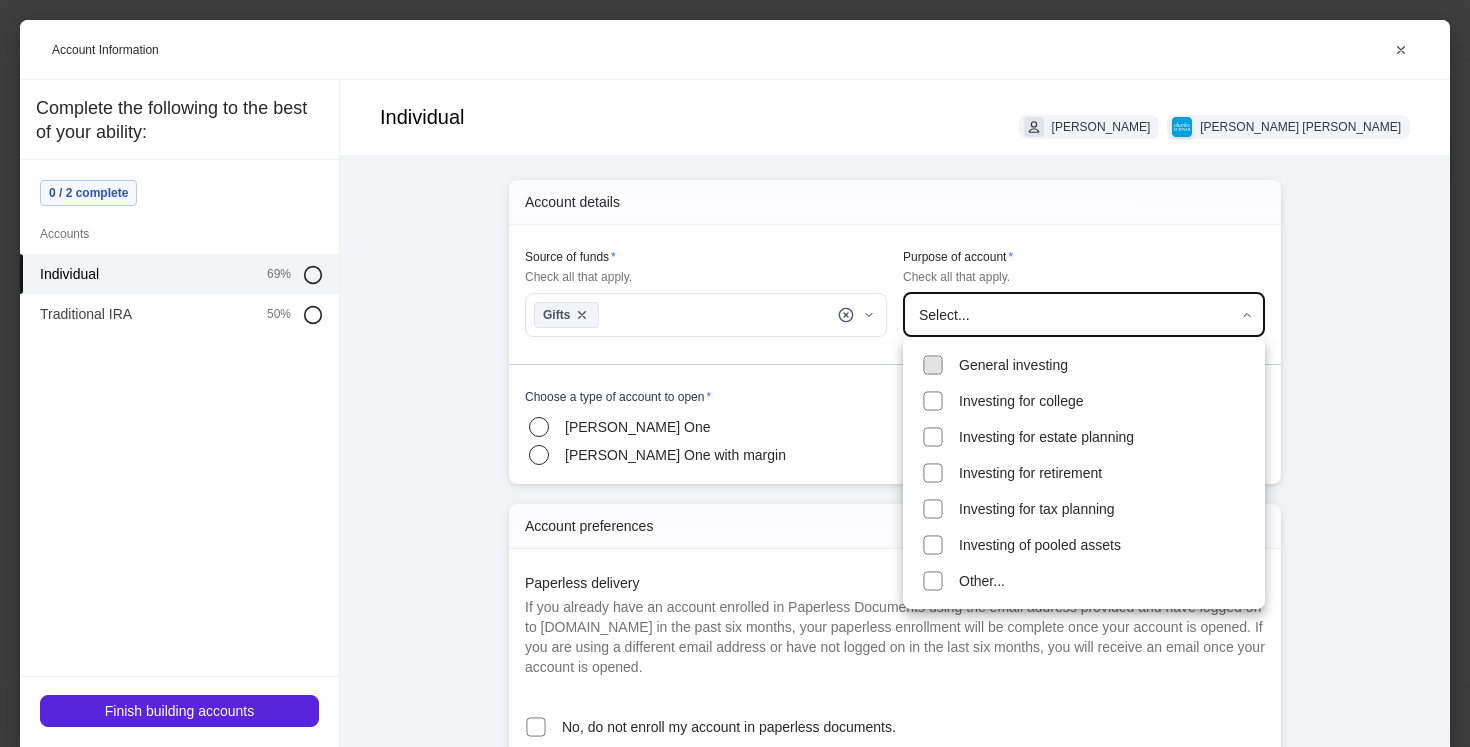 type on "**********" 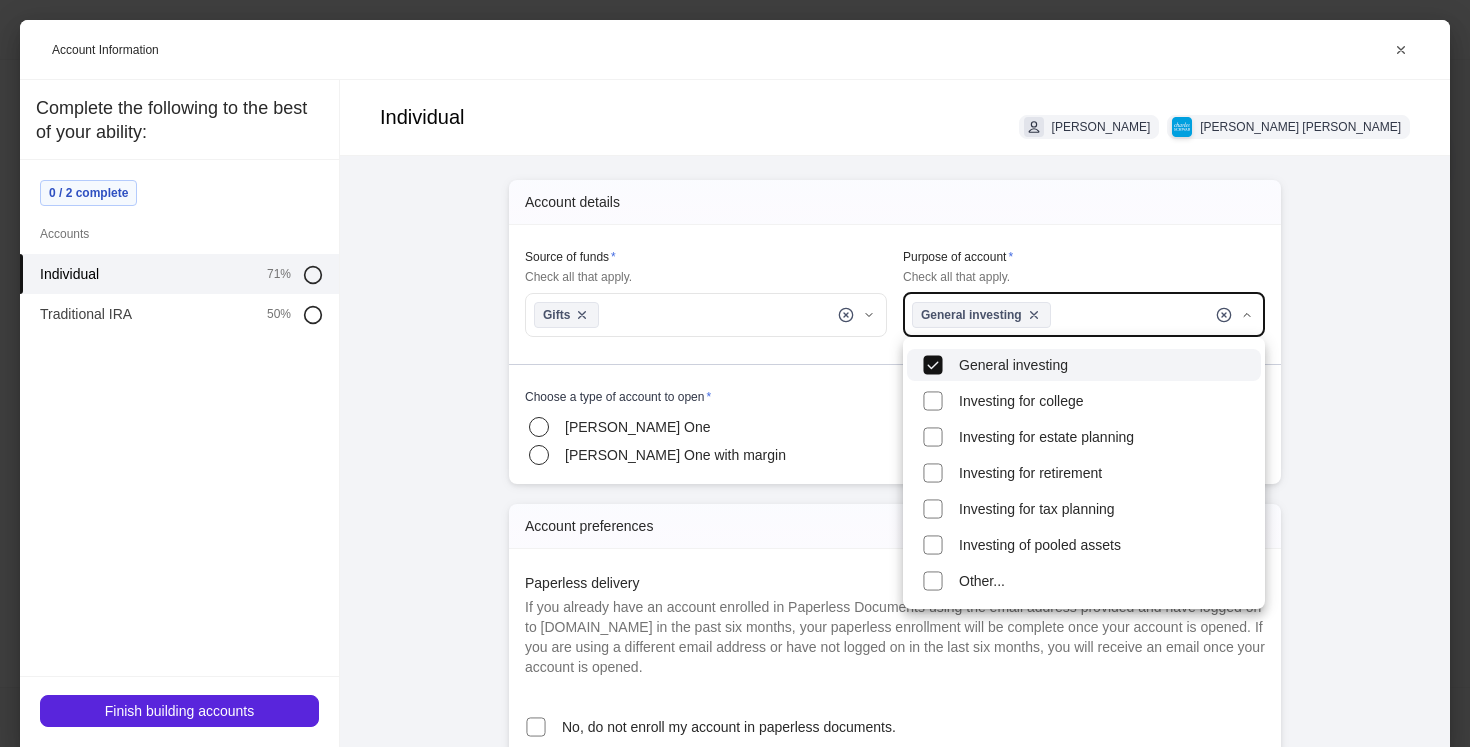 click at bounding box center [735, 373] 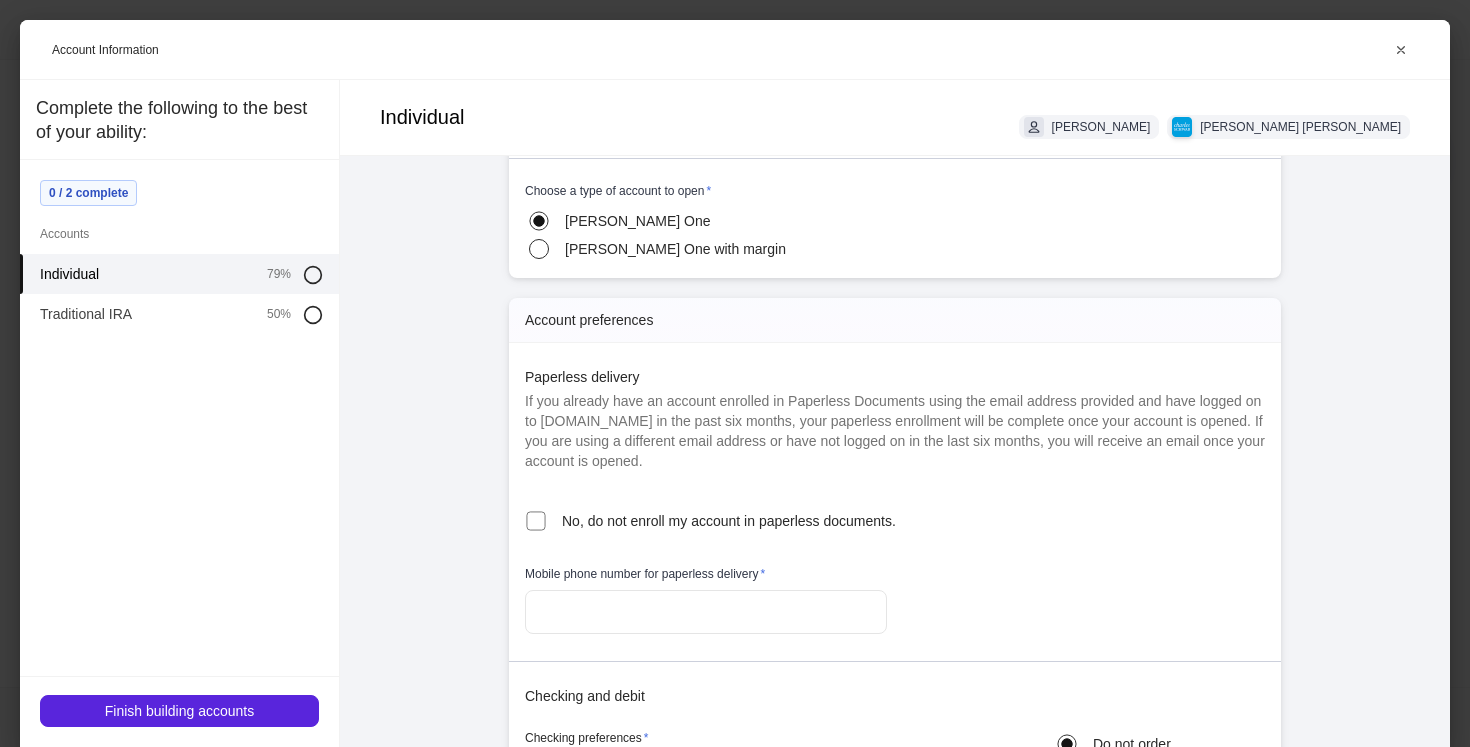 scroll, scrollTop: 225, scrollLeft: 0, axis: vertical 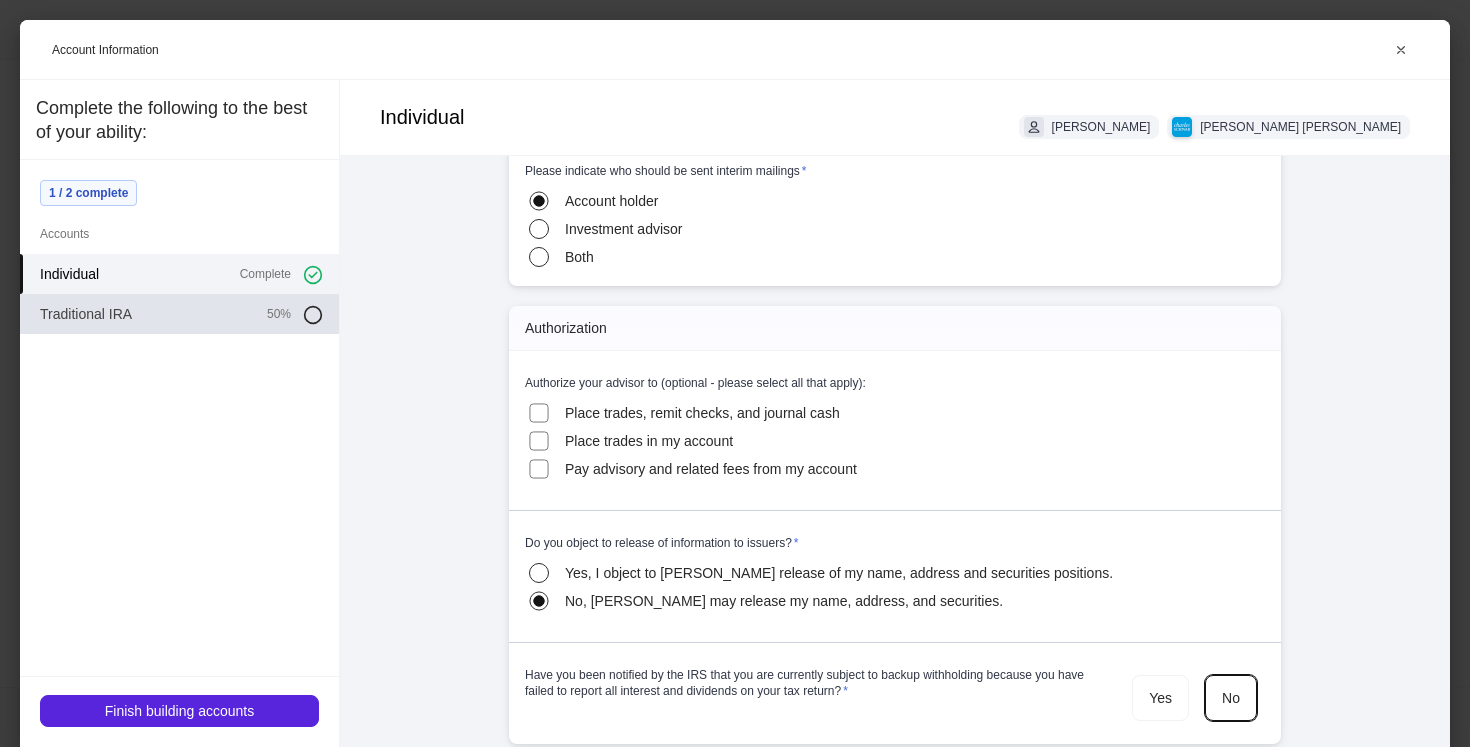 click on "50%" at bounding box center [279, 314] 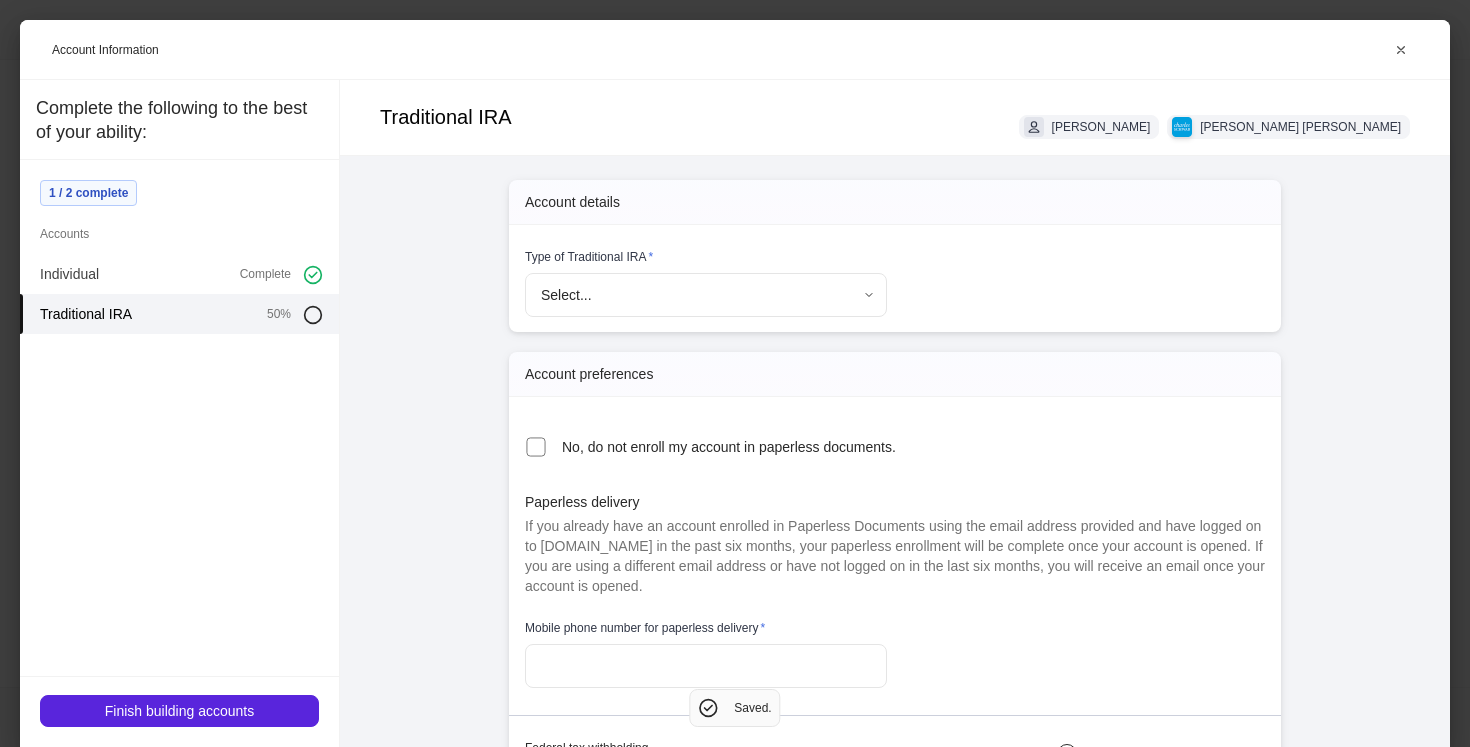 click on "Profile builder Get support Please complete each of the following sections to the best of your ability. 1 / 2 completed Required Client information Provide details about each household member. Complete Edit Required Account information Provide details needed to move or open accounts. Partially complete Continue Your household [PERSON_NAME] Submit Saved.
Account Information Traditional IRA Lyndsy [PERSON_NAME] [PERSON_NAME] Account details Type of Traditional IRA * Select... ​ Account preferences   No, do not enroll my account in paperless documents. Paperless delivery If you already have an account enrolled in Paperless Documents using the email address provided and have logged on to [DOMAIN_NAME] in the past six months, your paperless enrollment will be complete once your account is opened. If you are using a different email address or have not logged on in the last six months, you will receive an email once your account is opened. Mobile phone number for paperless delivery * ​ View" at bounding box center (735, 373) 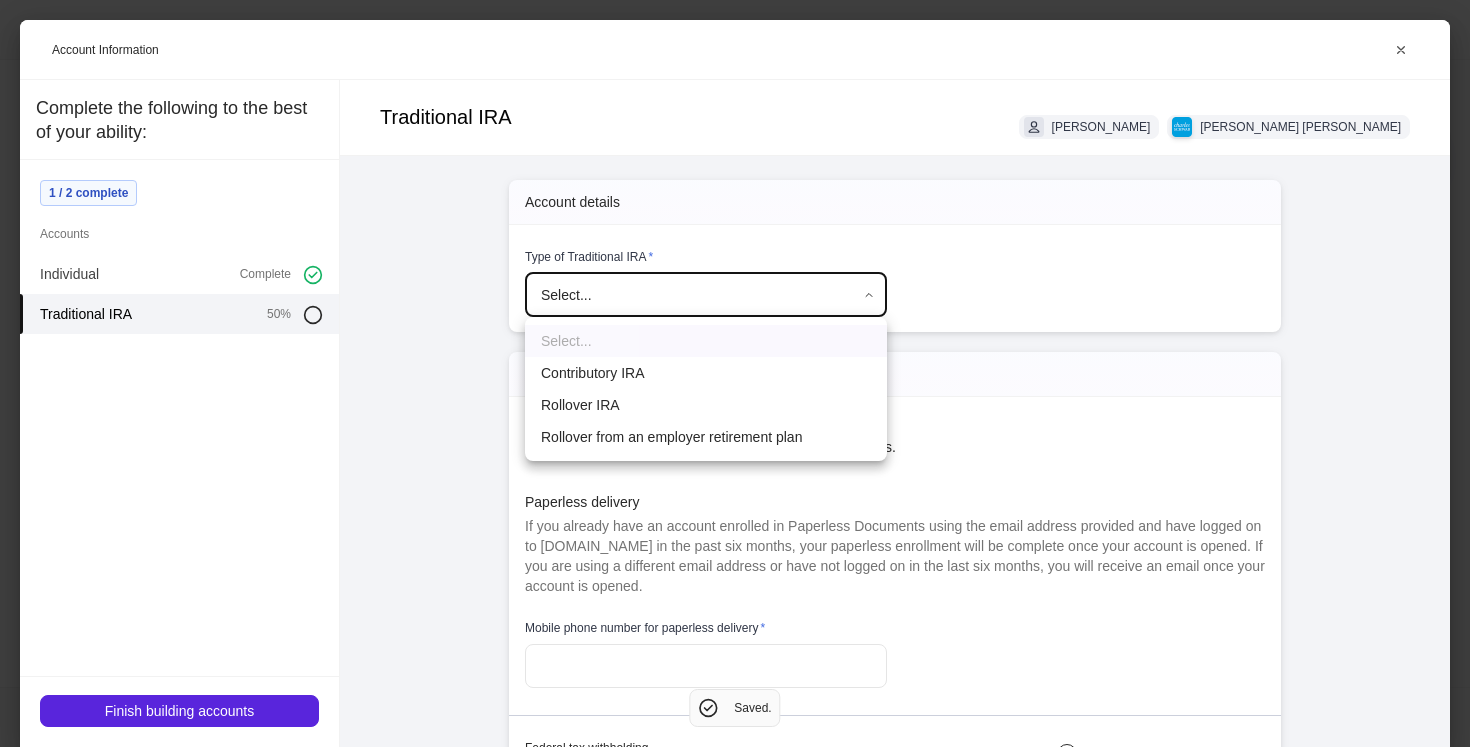click on "Contributory IRA" at bounding box center (706, 373) 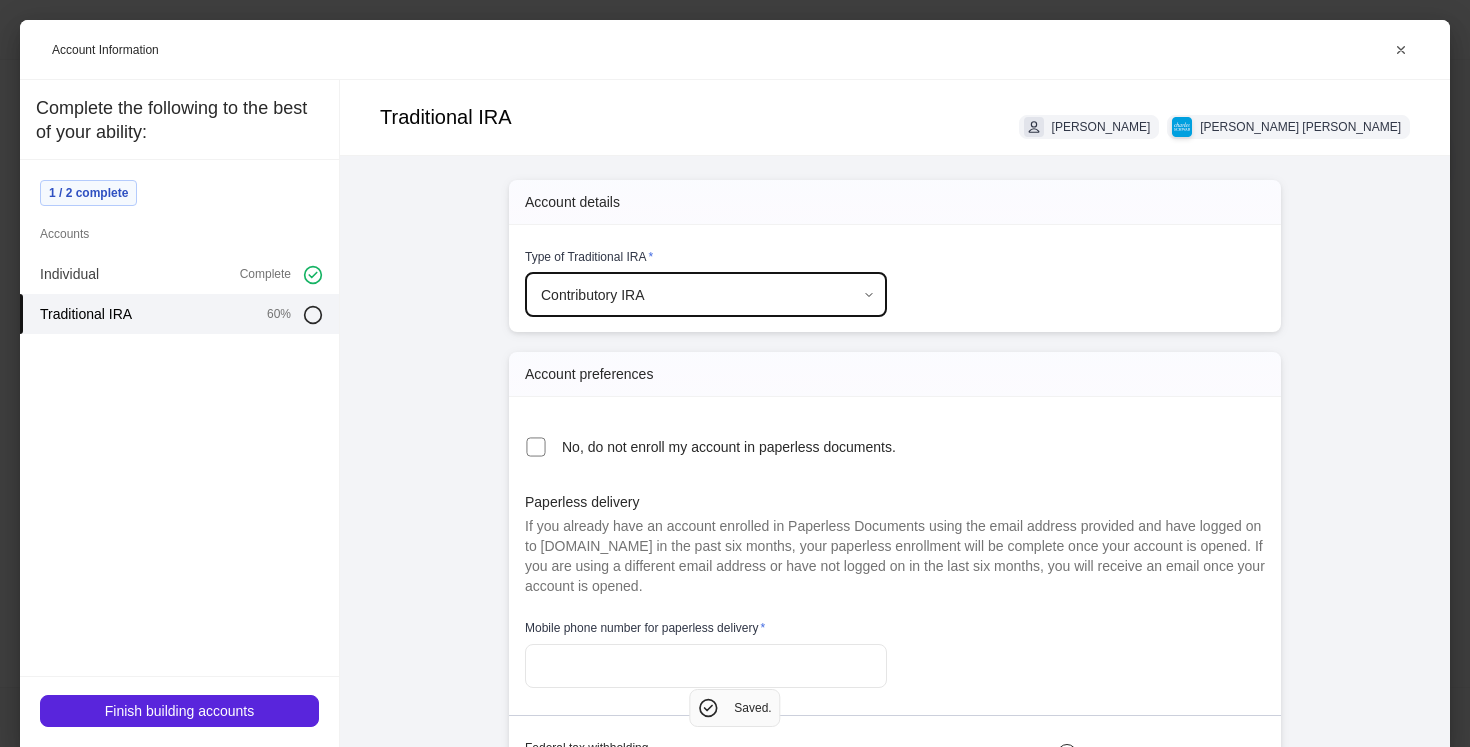 click on "**********" at bounding box center [895, 1532] 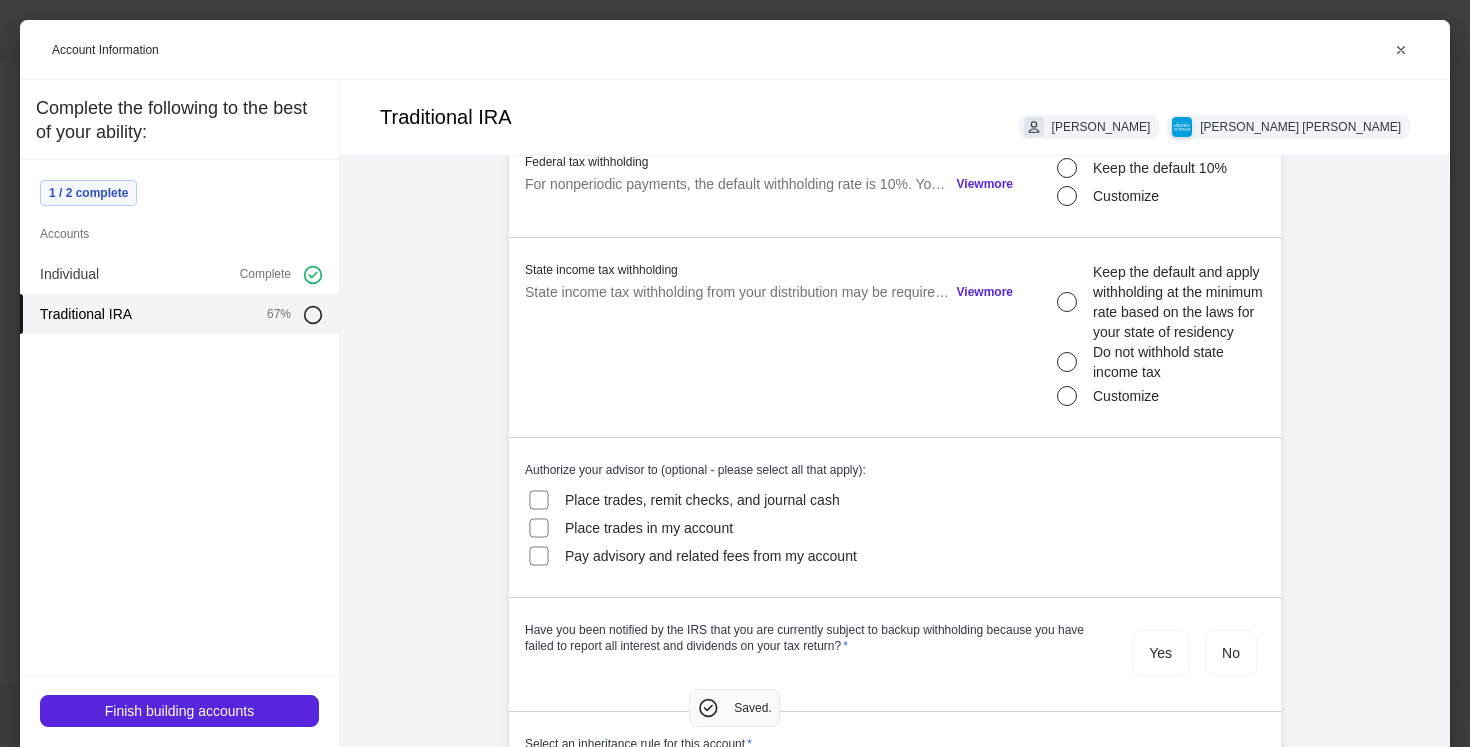 scroll, scrollTop: 623, scrollLeft: 0, axis: vertical 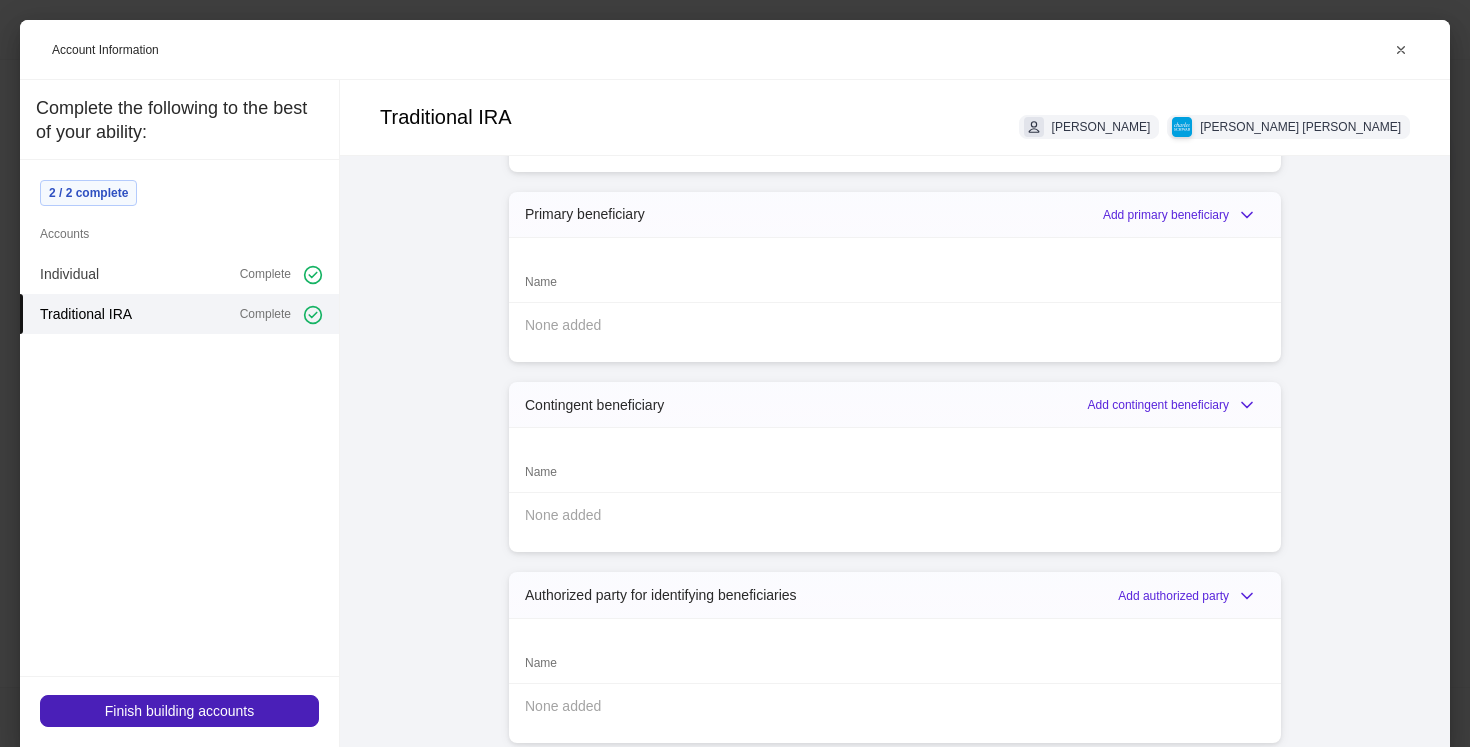 click on "Finish building accounts" at bounding box center (179, 711) 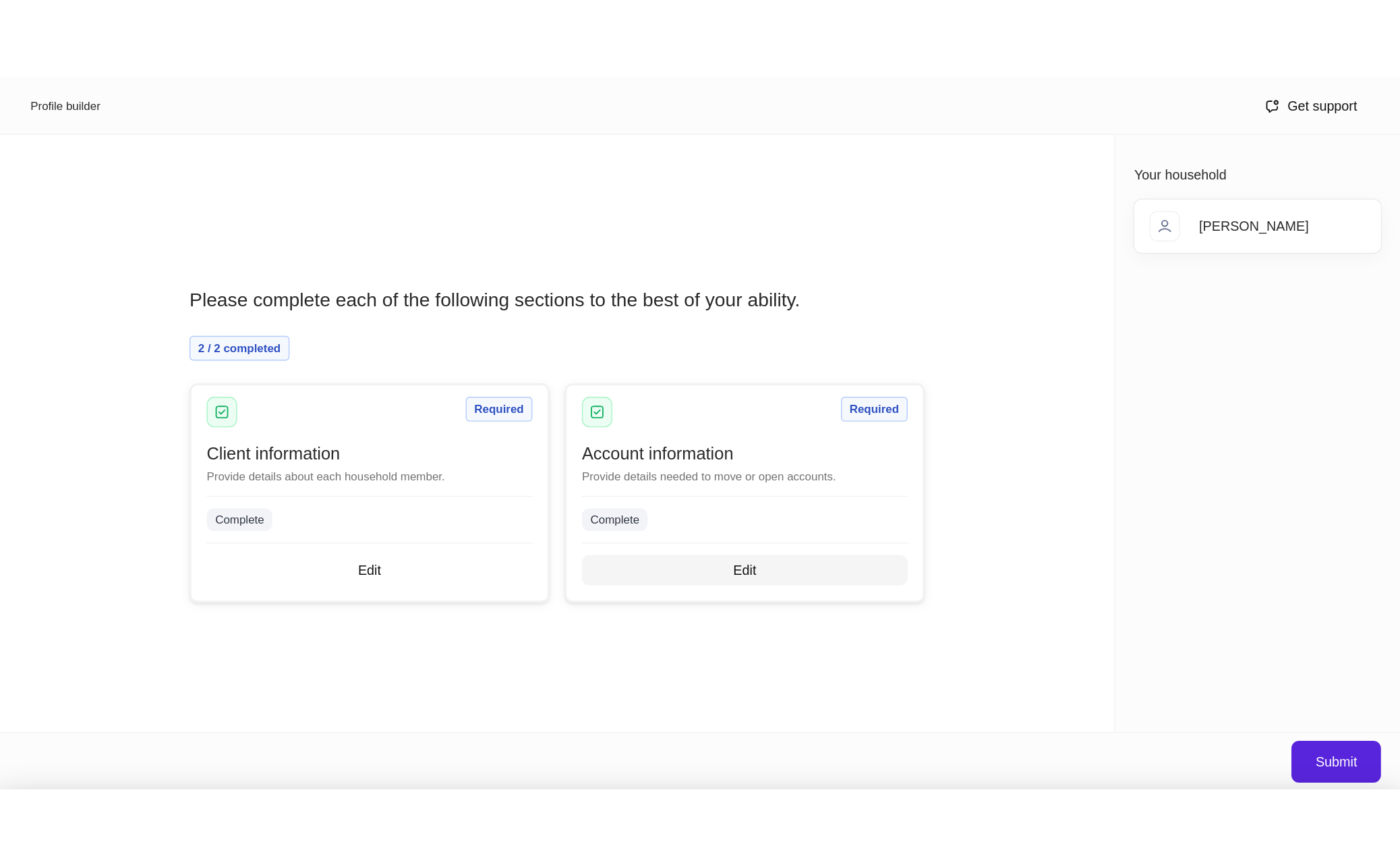 scroll, scrollTop: 1353, scrollLeft: 0, axis: vertical 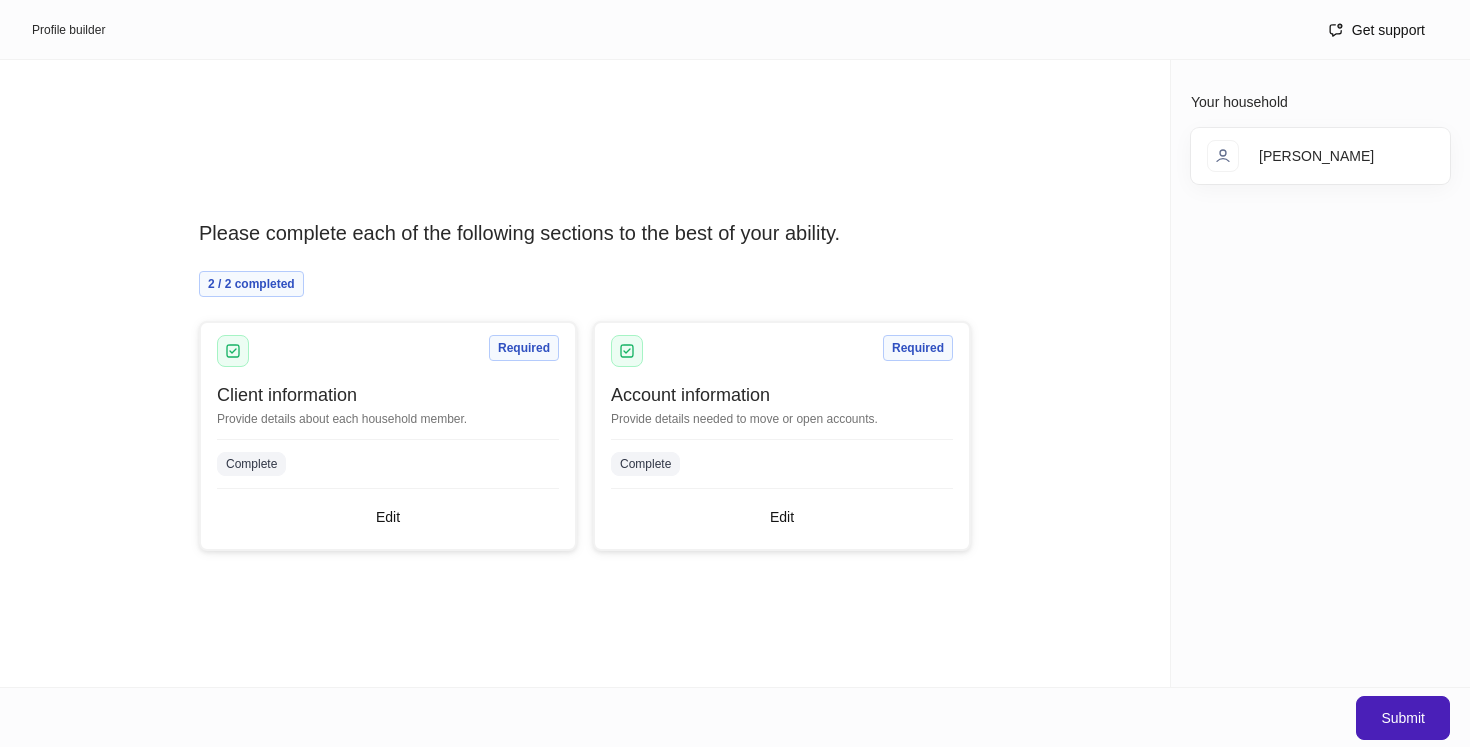 click on "Submit" at bounding box center [1403, 718] 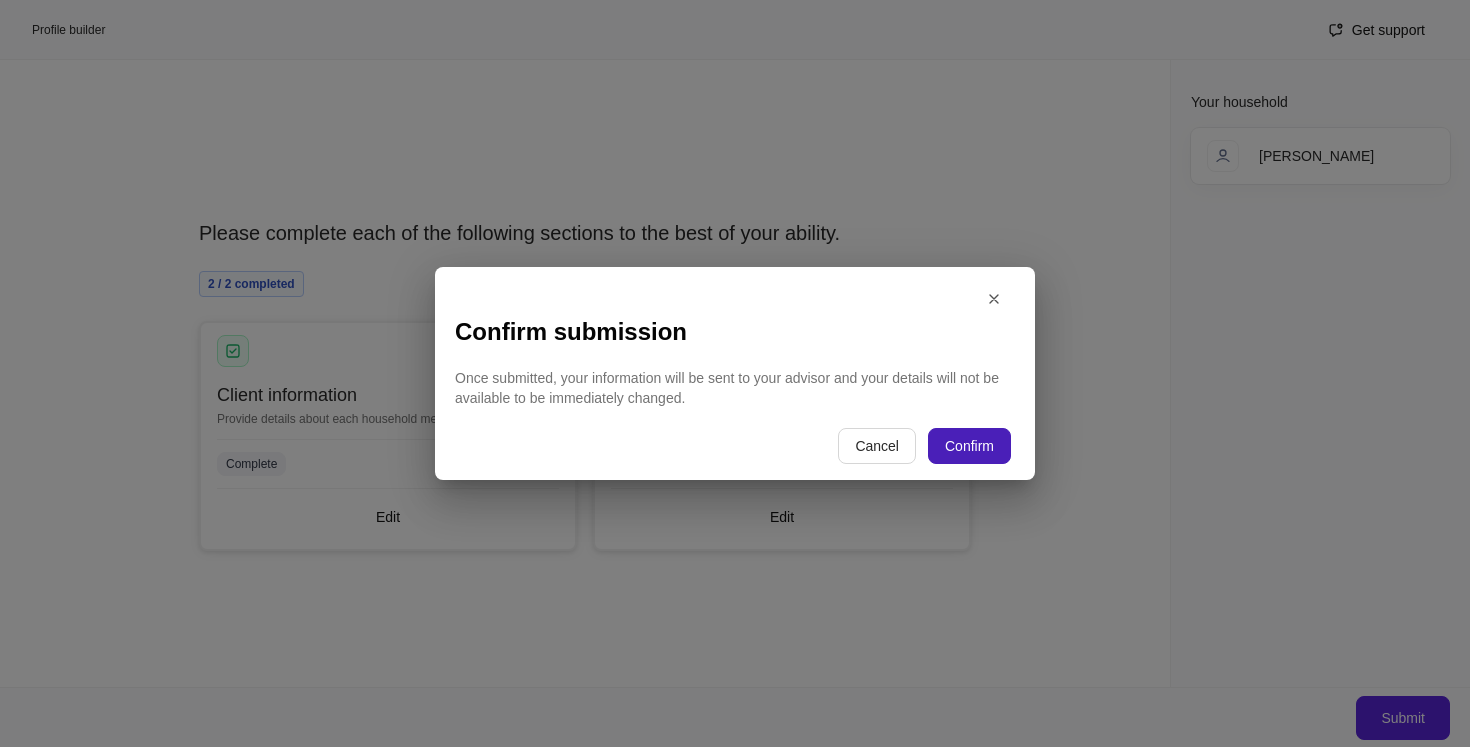 click on "Confirm" at bounding box center [969, 446] 